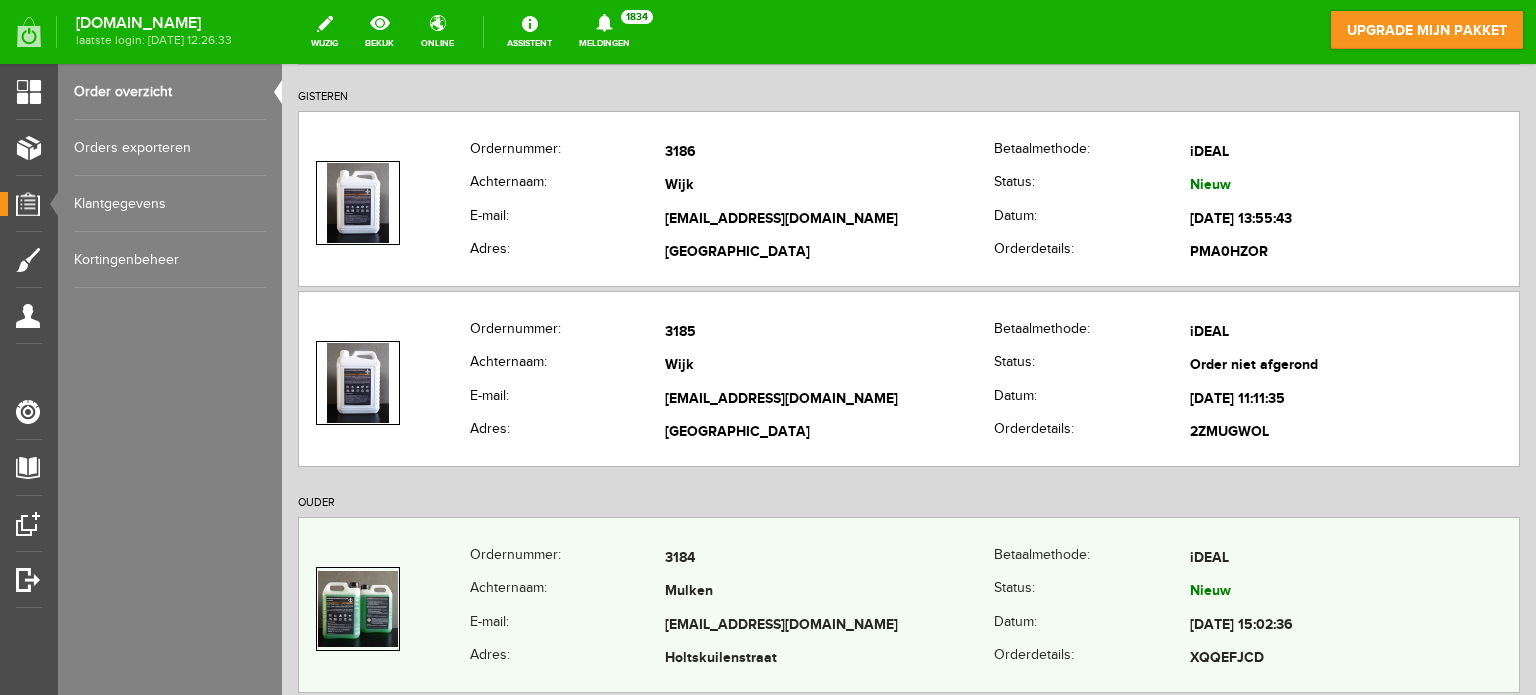 scroll, scrollTop: 304, scrollLeft: 0, axis: vertical 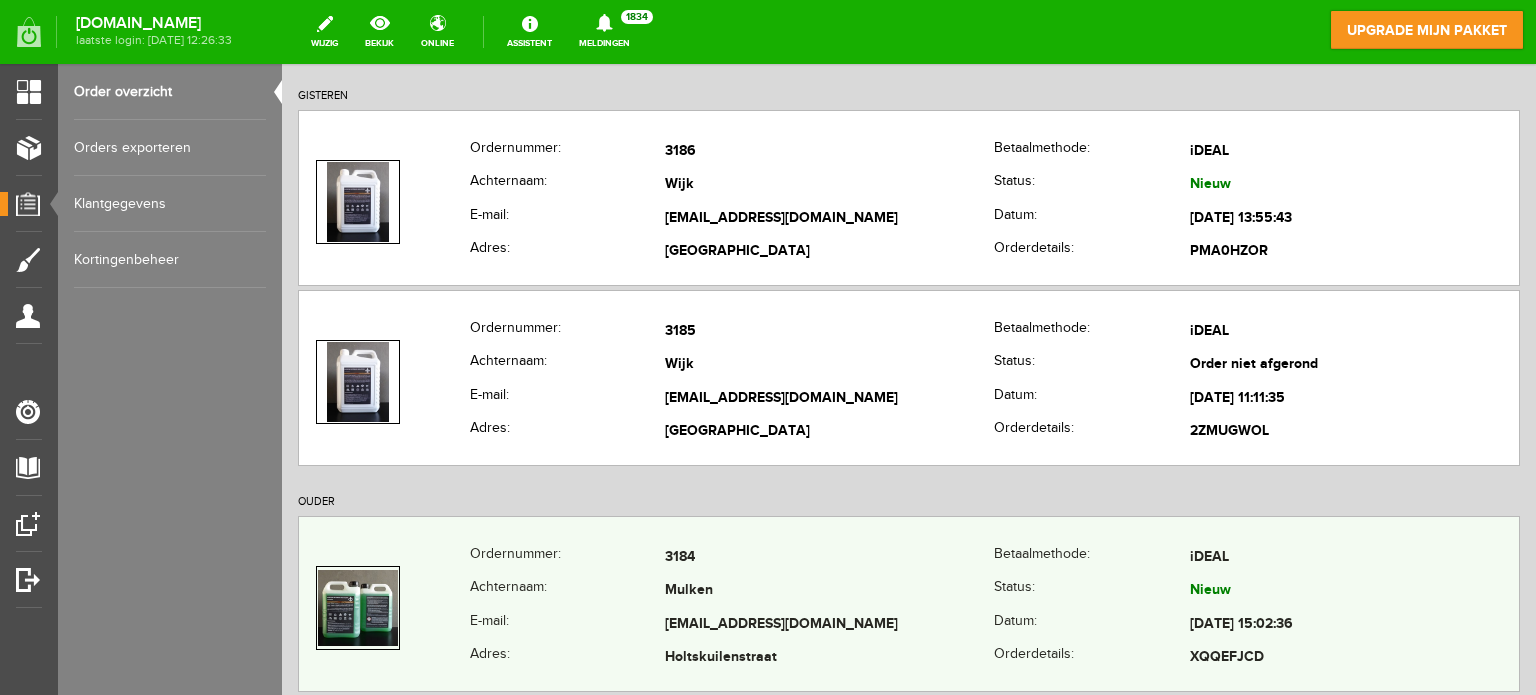 click on "[EMAIL_ADDRESS][DOMAIN_NAME]" at bounding box center [829, 625] 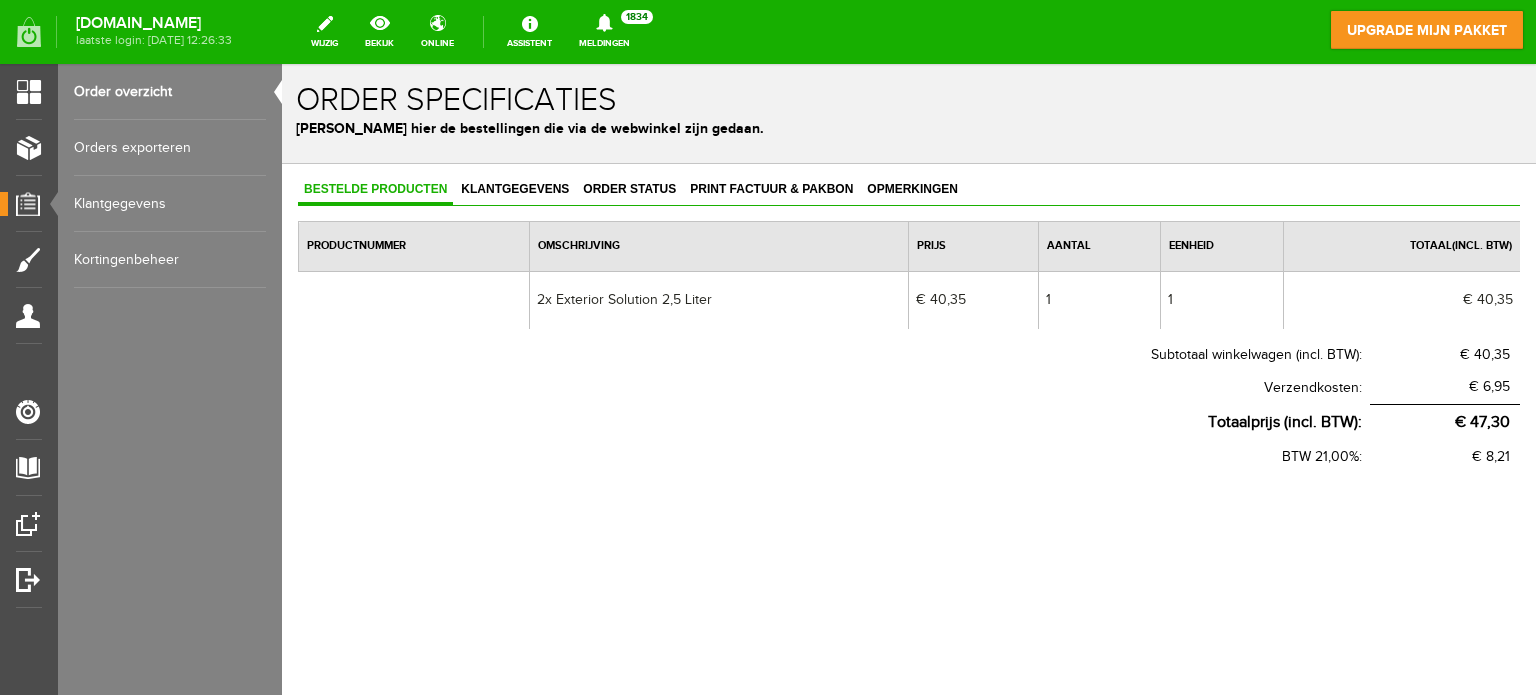 scroll, scrollTop: 0, scrollLeft: 0, axis: both 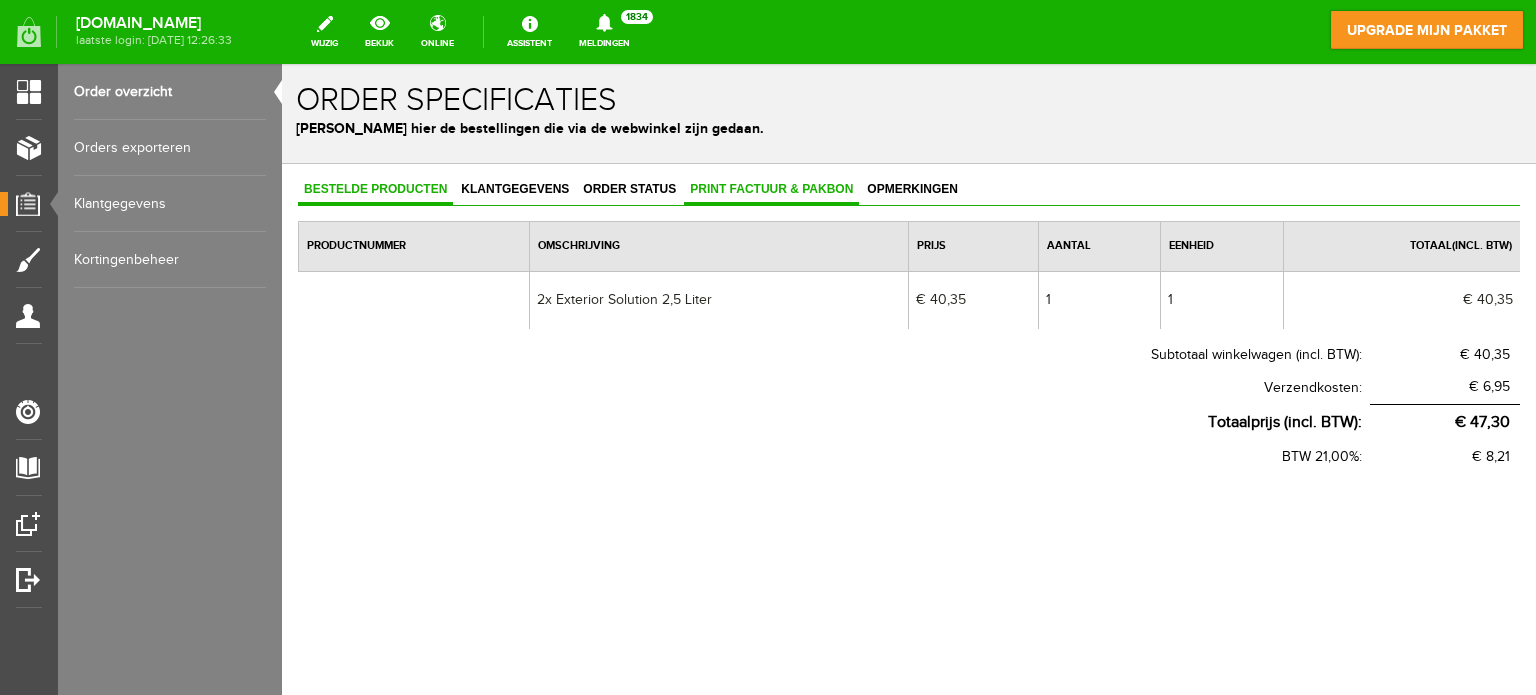 click on "Print factuur & pakbon" at bounding box center (771, 189) 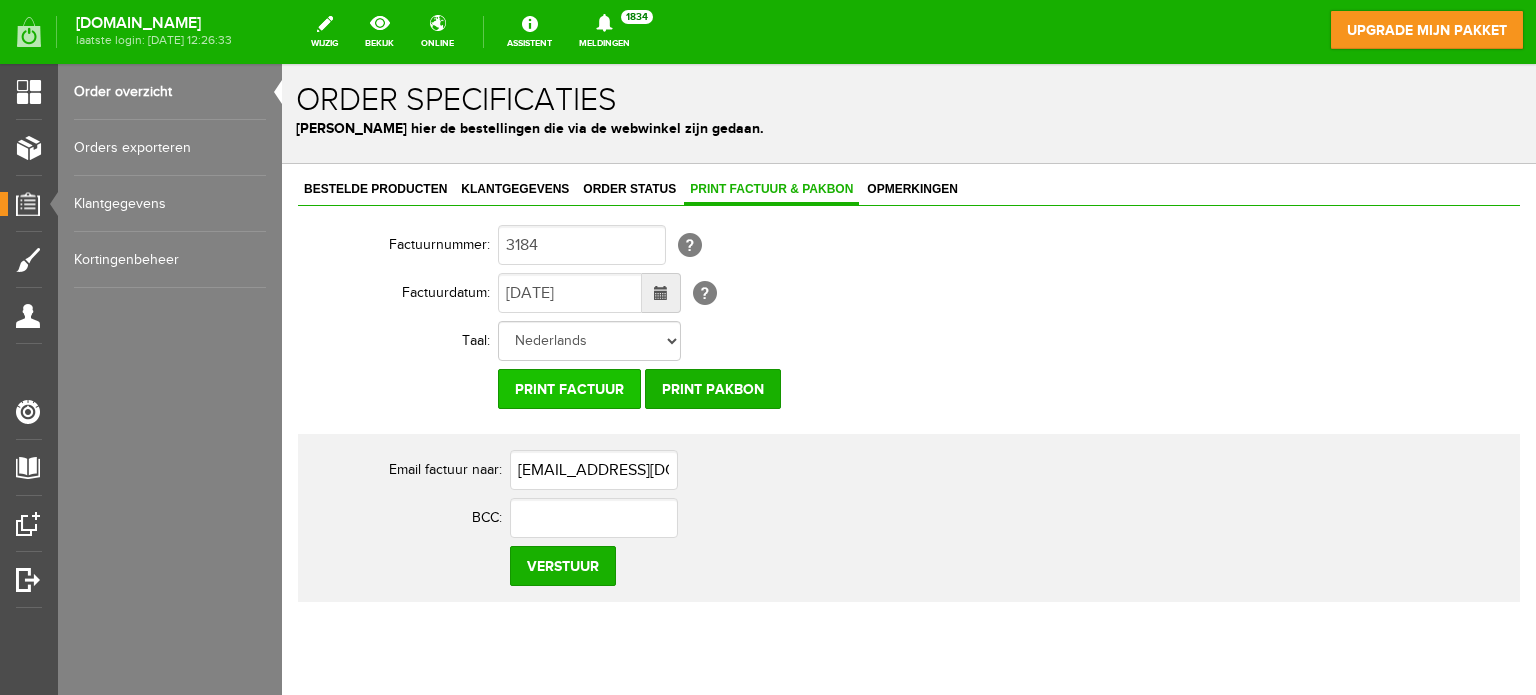 click on "Print factuur" at bounding box center (569, 389) 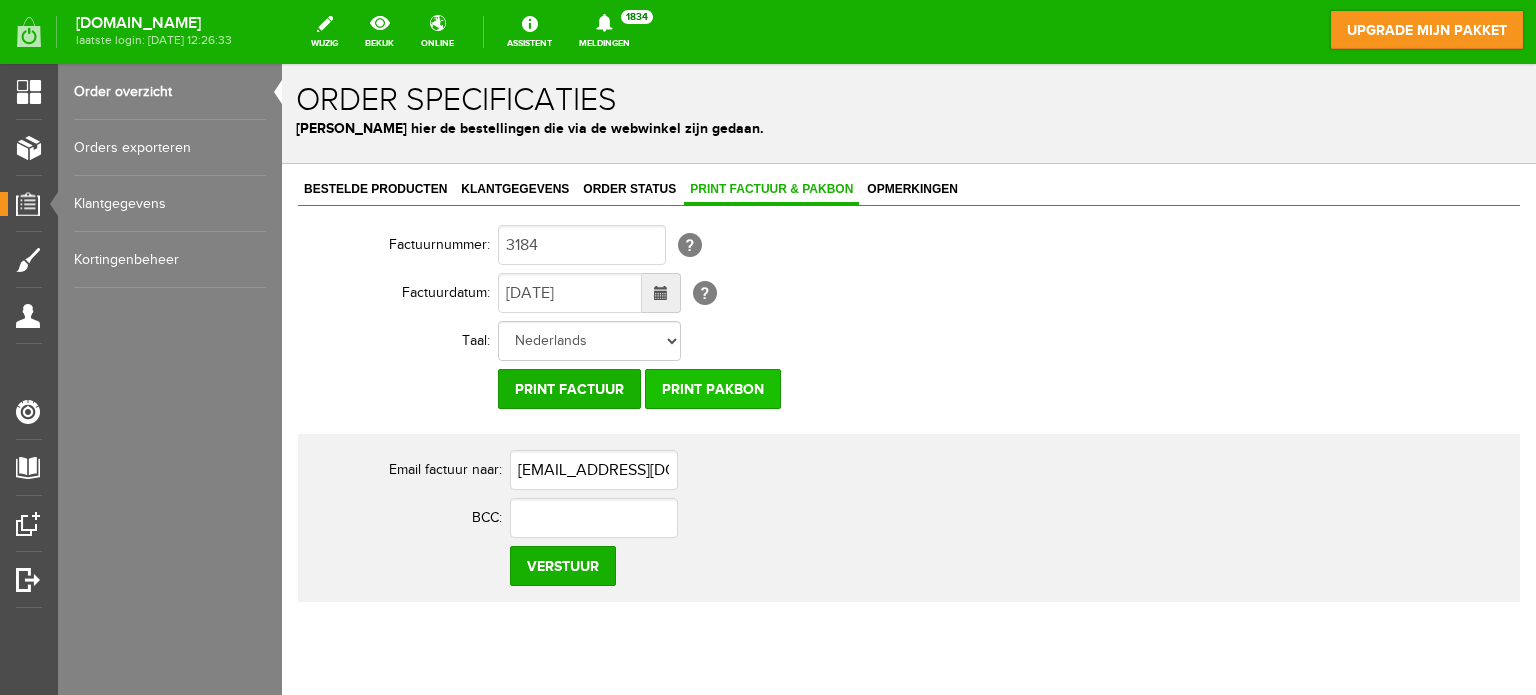 click on "Print pakbon" at bounding box center (713, 389) 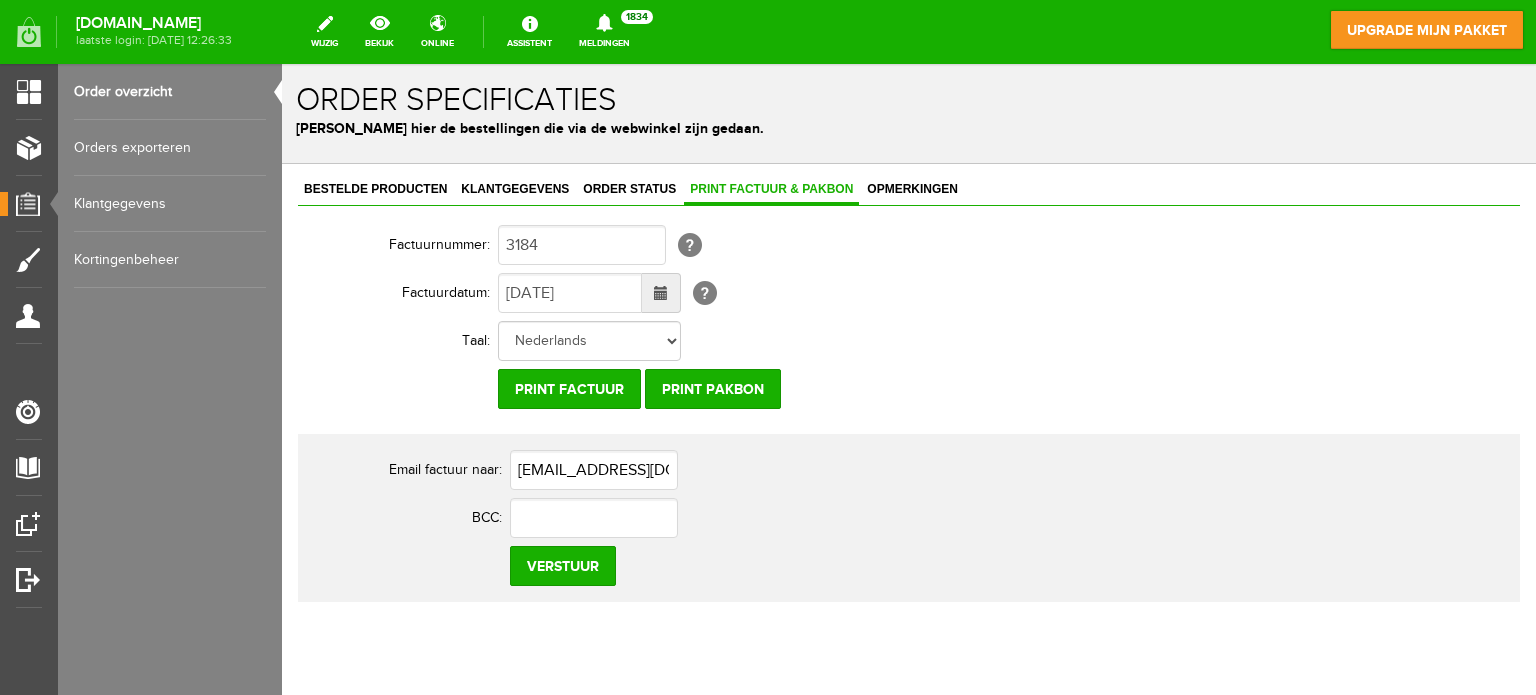 click on "Order overzicht" at bounding box center (170, 92) 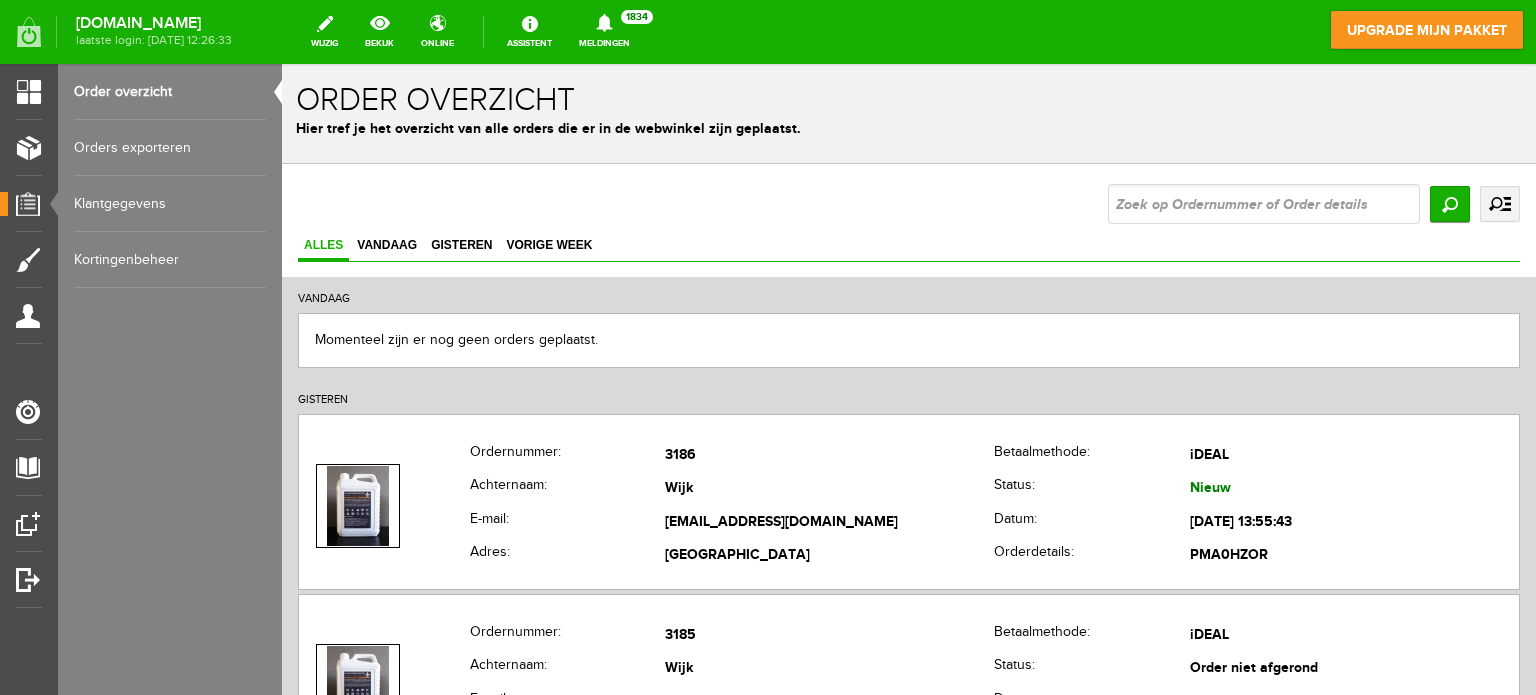 scroll, scrollTop: 0, scrollLeft: 0, axis: both 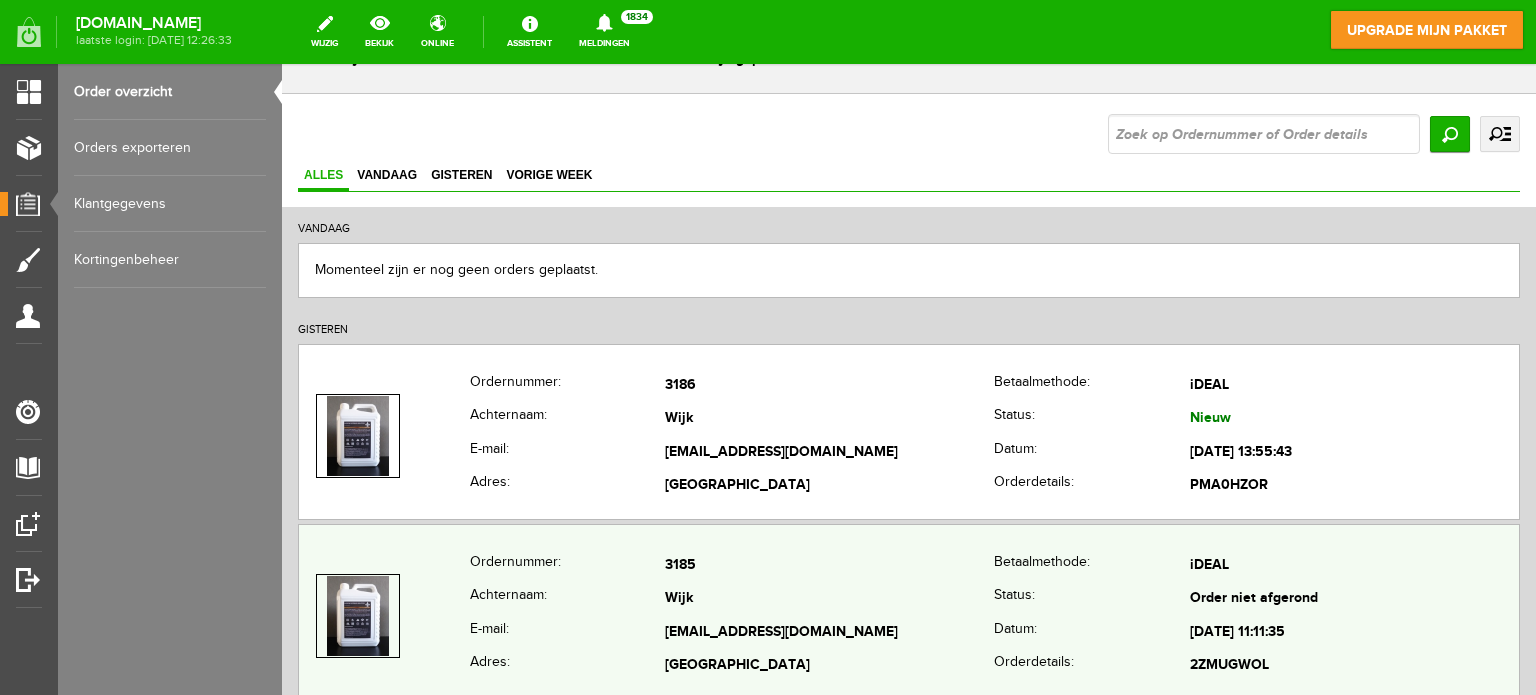 click on "[EMAIL_ADDRESS][DOMAIN_NAME]" at bounding box center [829, 633] 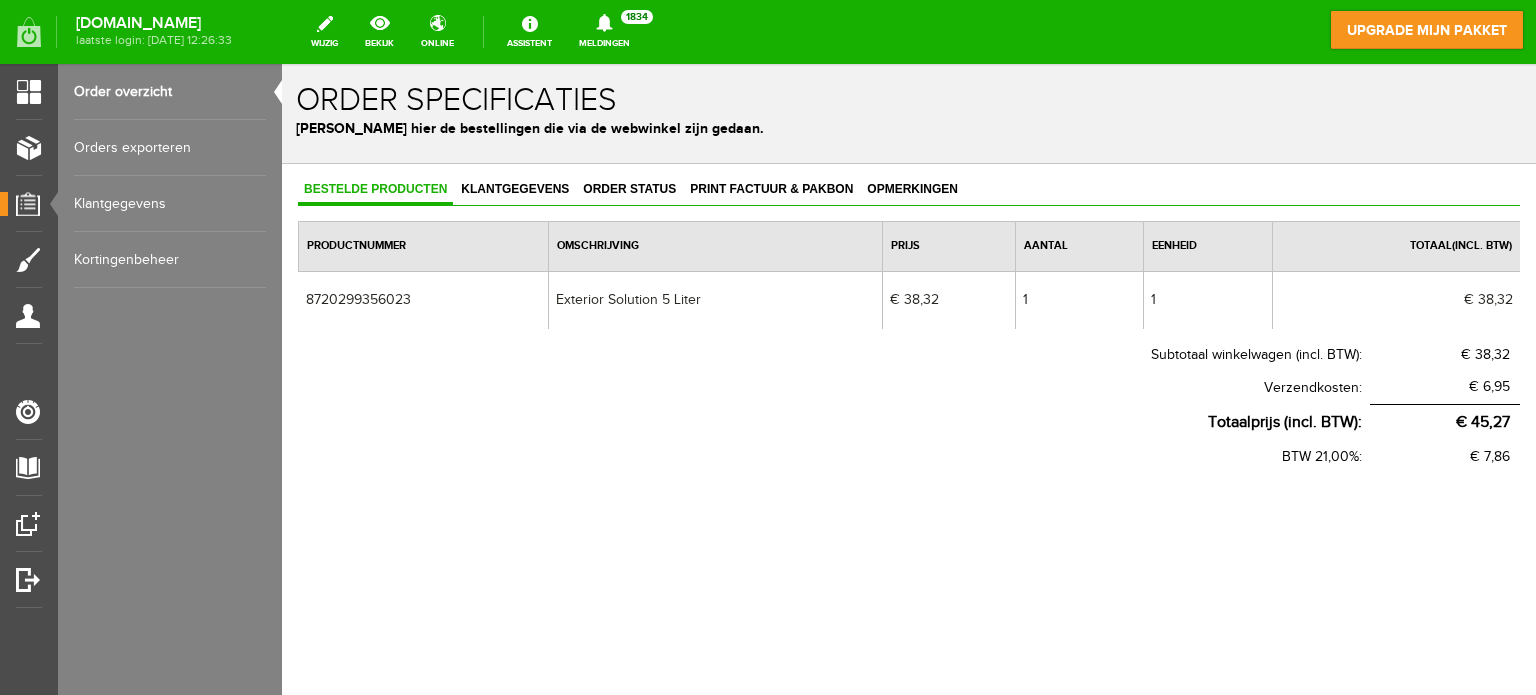 scroll, scrollTop: 0, scrollLeft: 0, axis: both 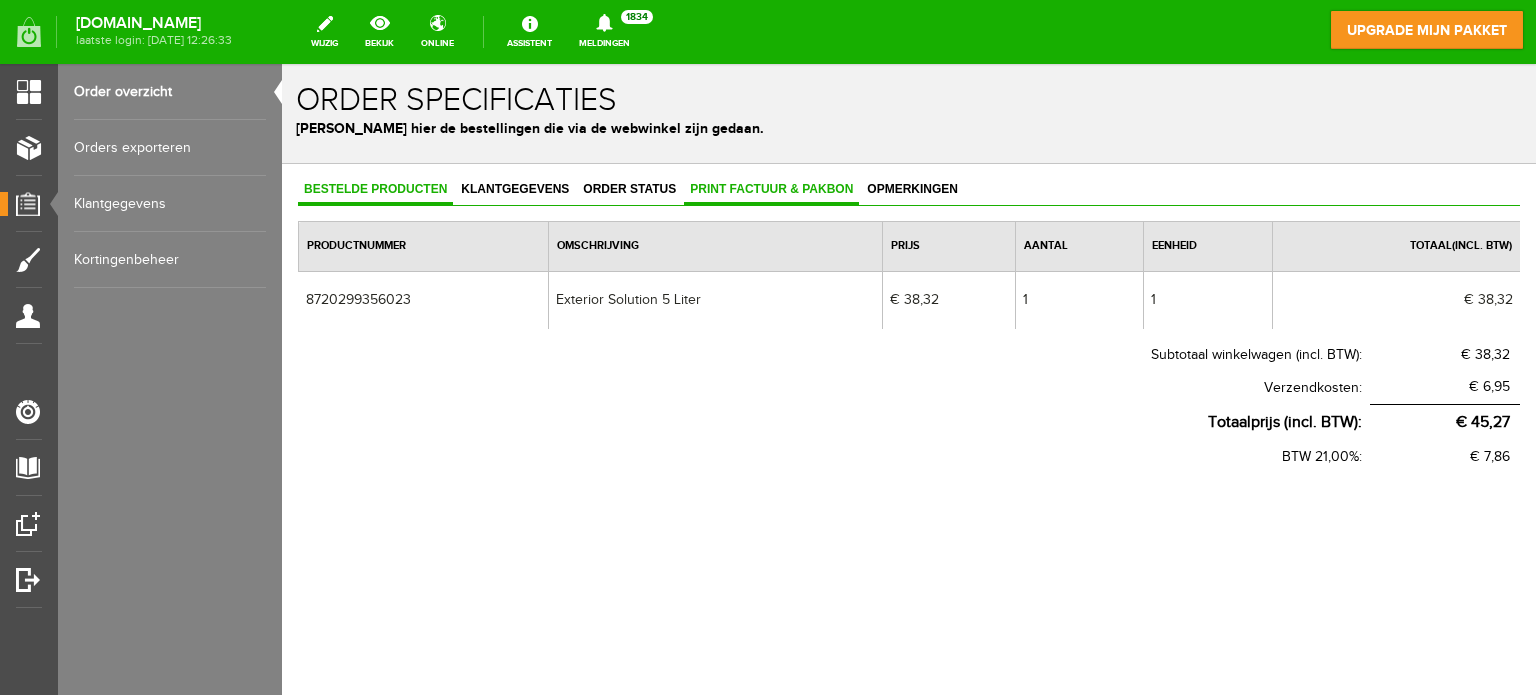 click on "Print factuur & pakbon" at bounding box center [771, 189] 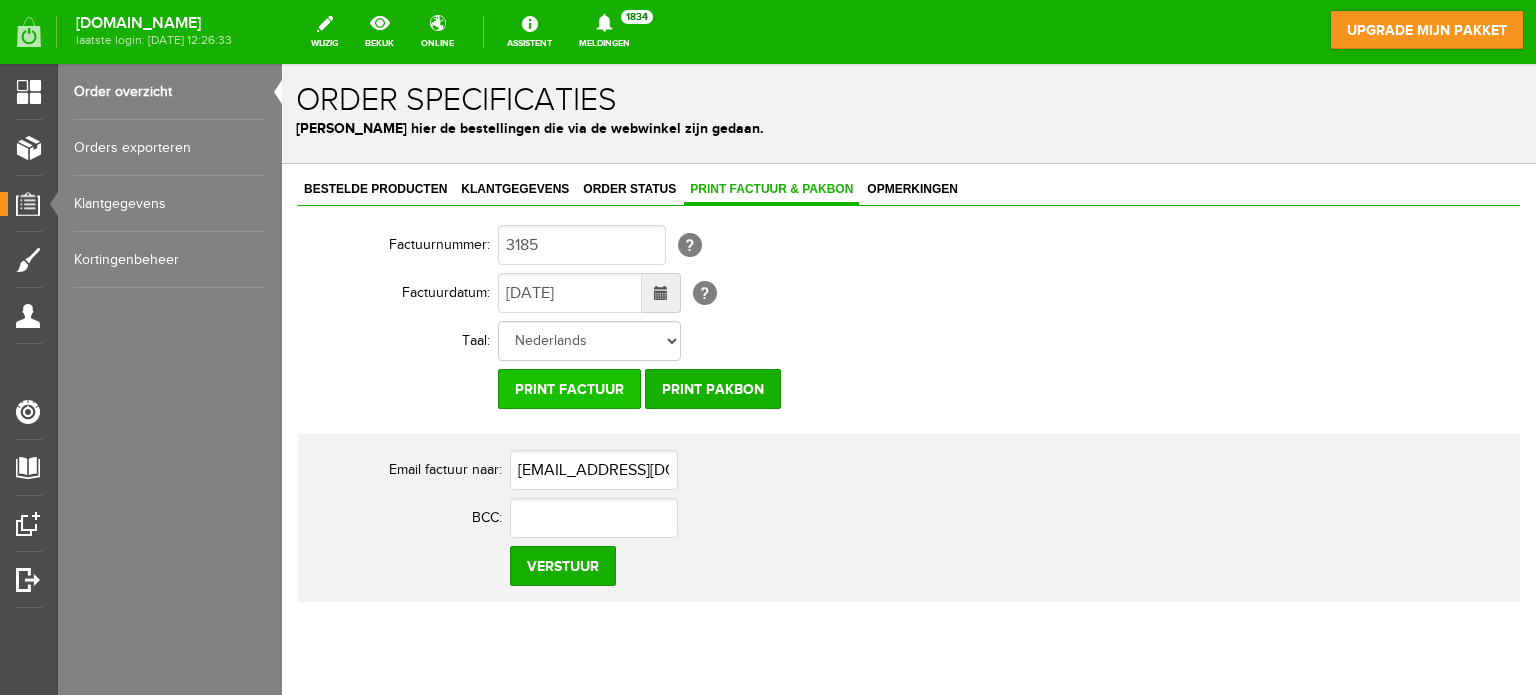 click on "Print factuur" at bounding box center (569, 389) 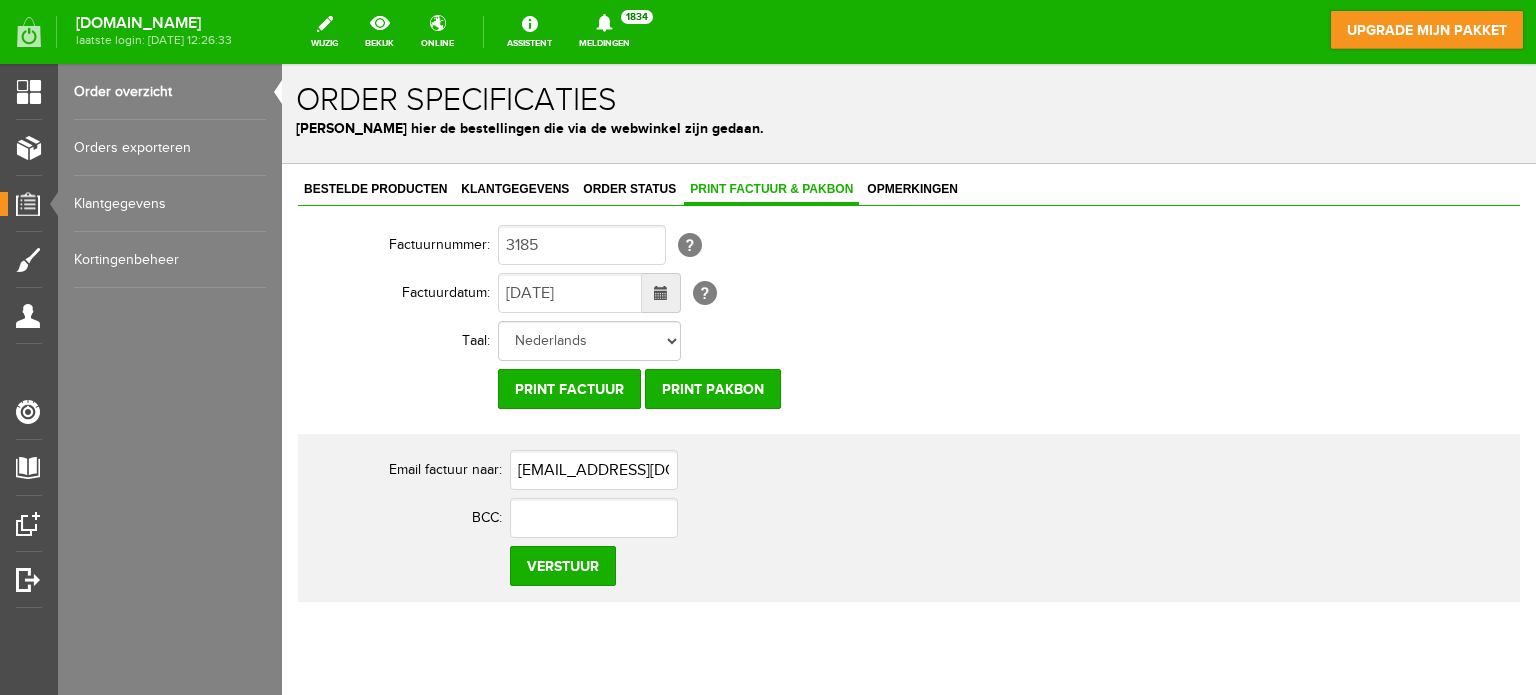 click on "Order overzicht" at bounding box center [170, 92] 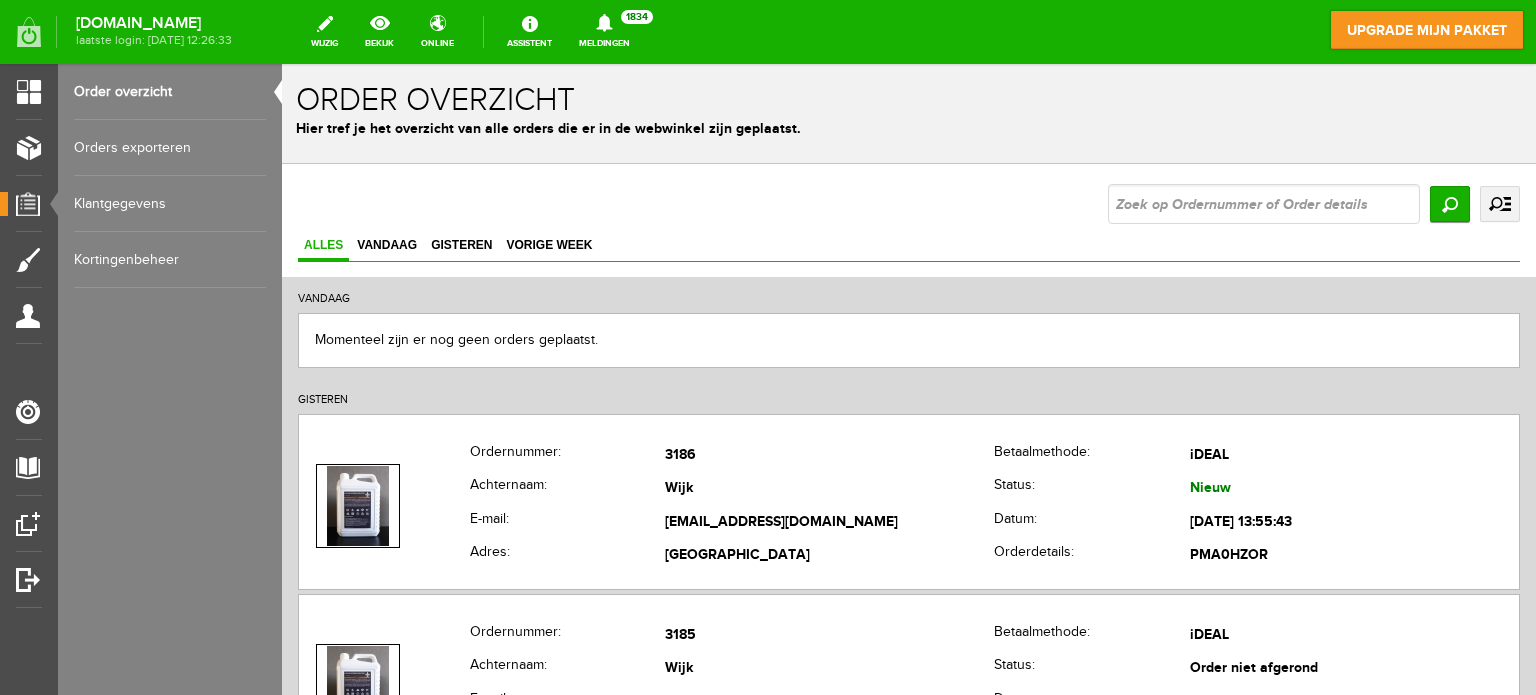scroll, scrollTop: 0, scrollLeft: 0, axis: both 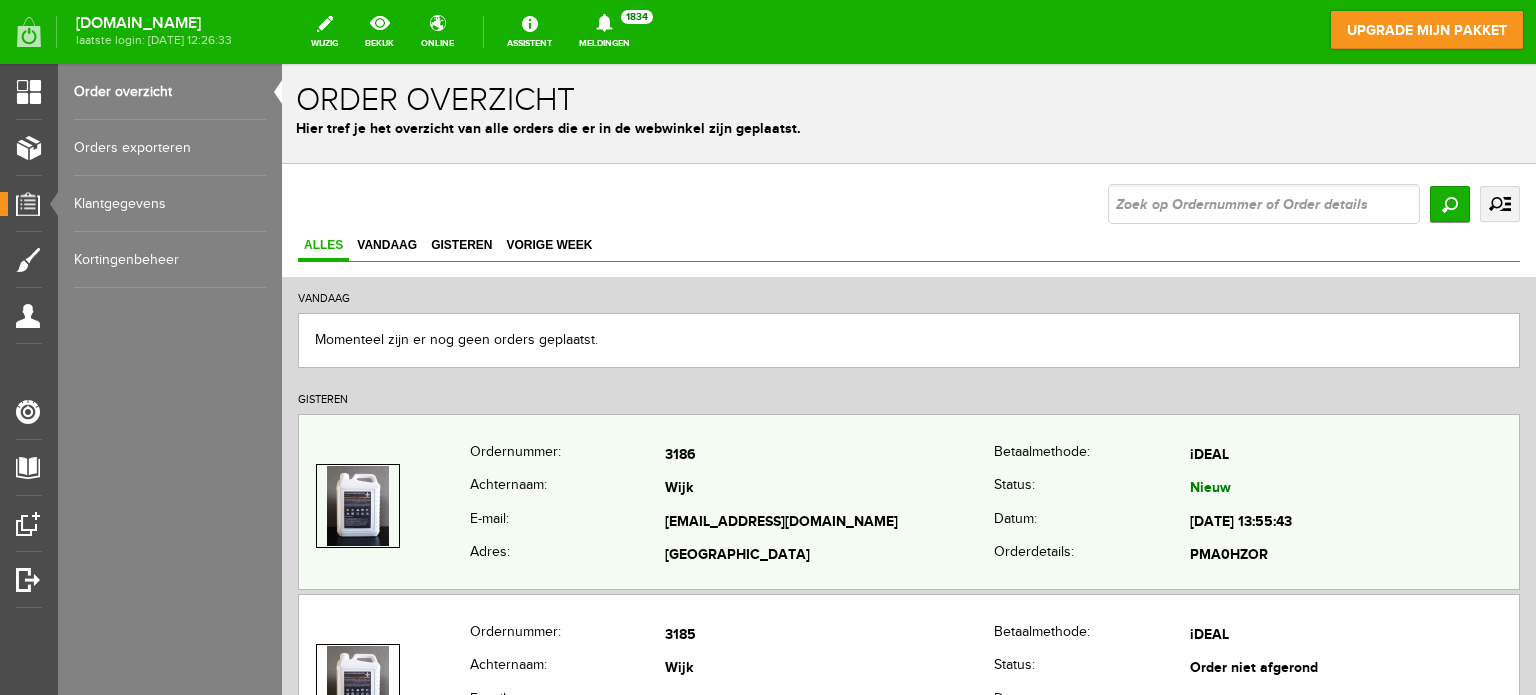 click on "Wijk" at bounding box center [829, 490] 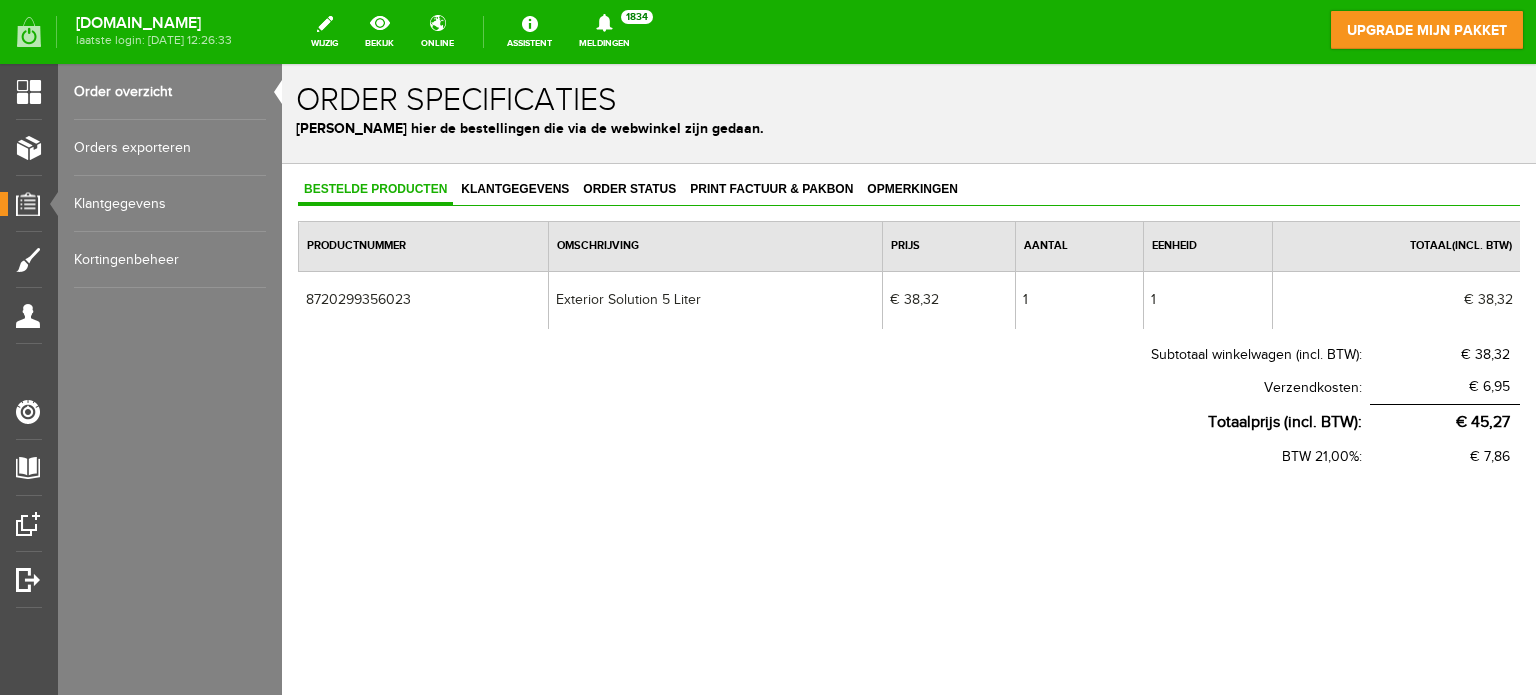 scroll, scrollTop: 0, scrollLeft: 0, axis: both 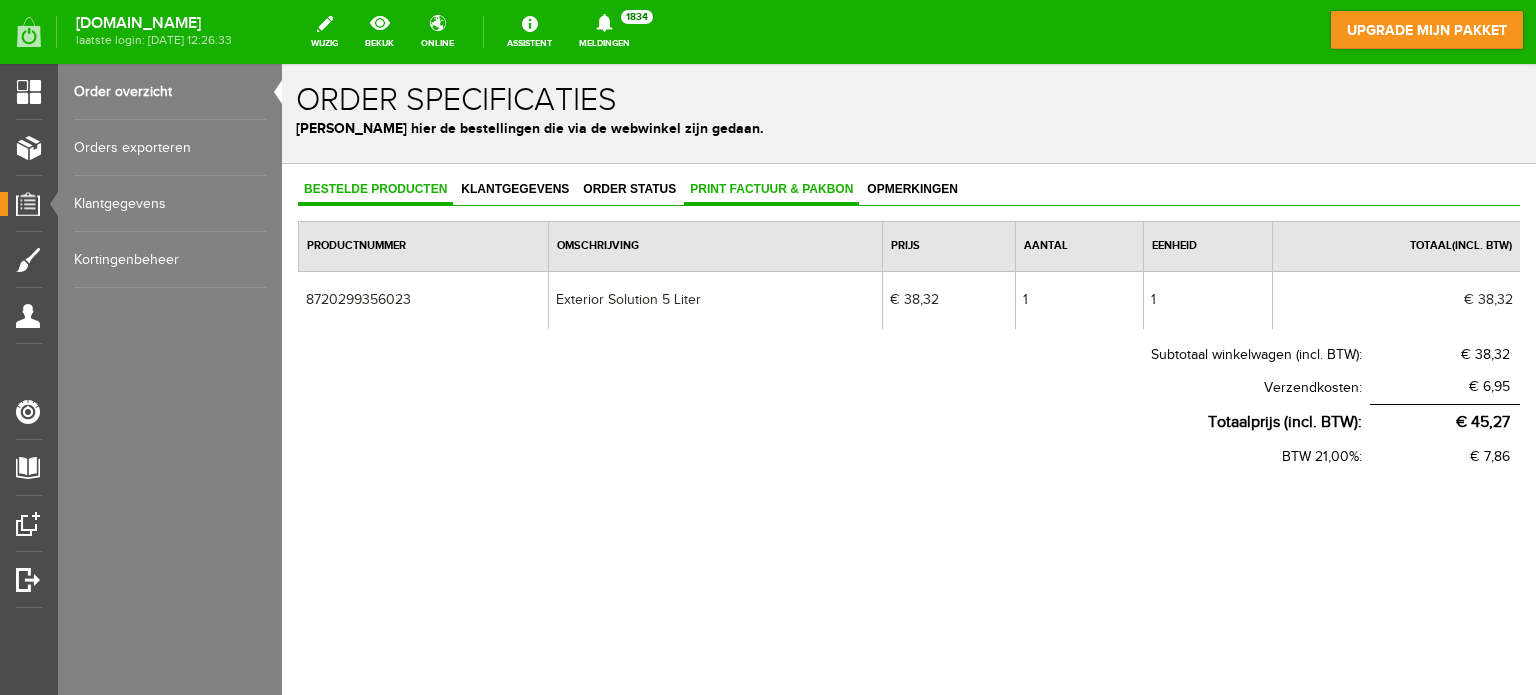 click on "Print factuur & pakbon" at bounding box center (771, 189) 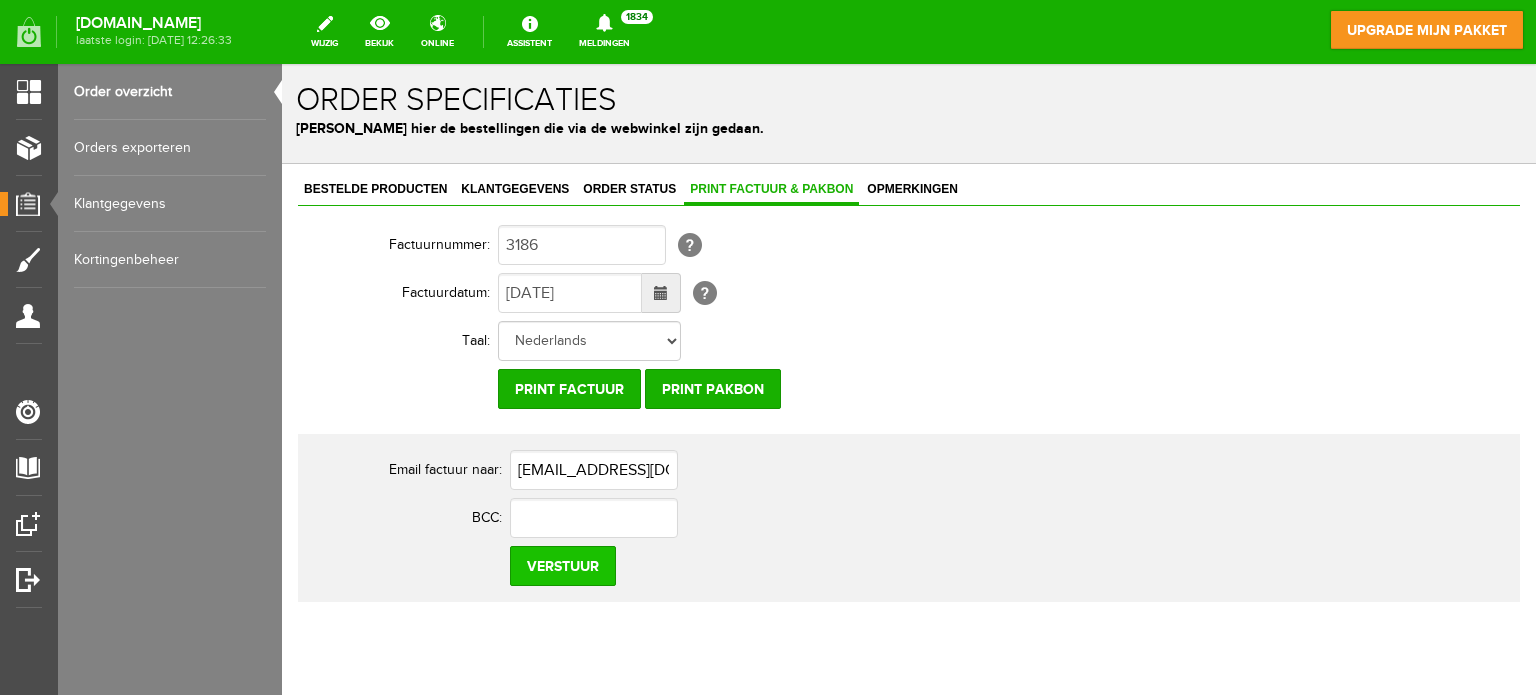 click on "Verstuur" at bounding box center [563, 566] 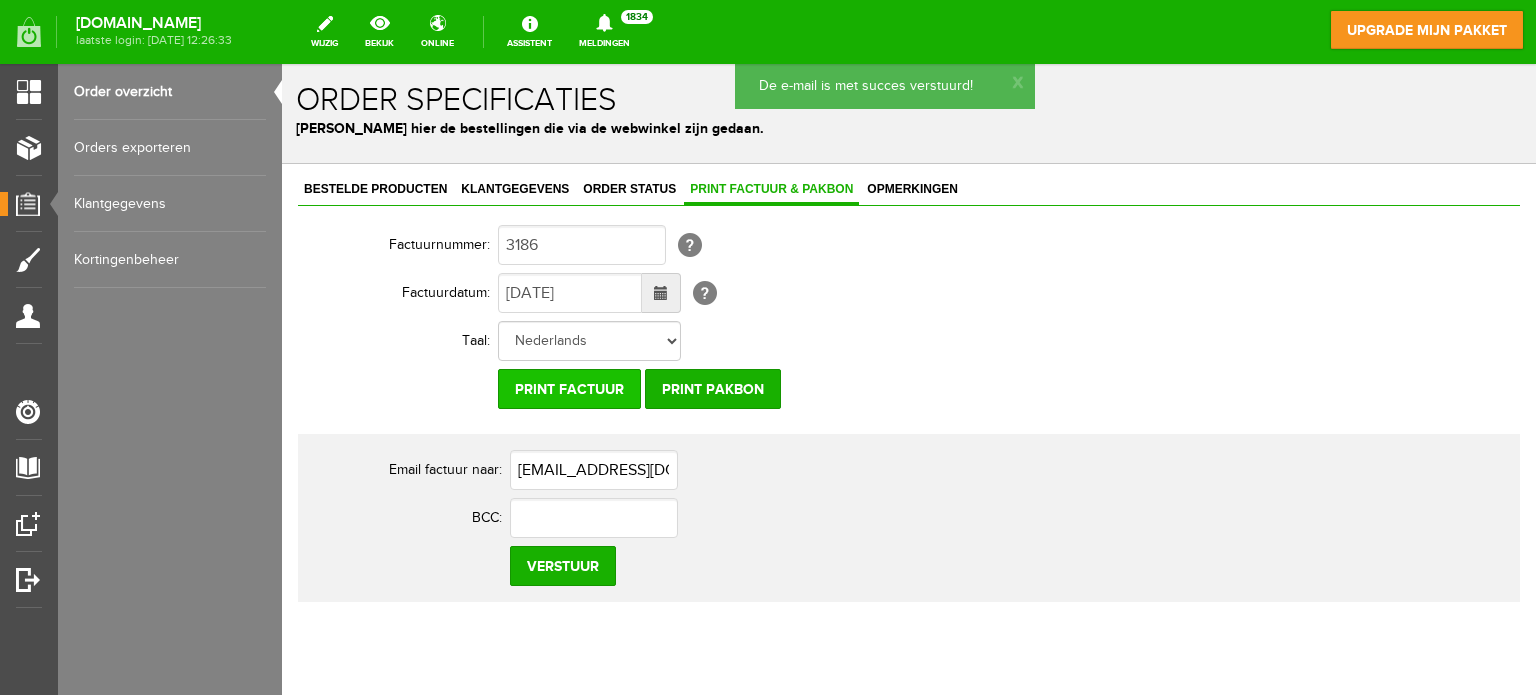 click on "Print factuur" at bounding box center (569, 389) 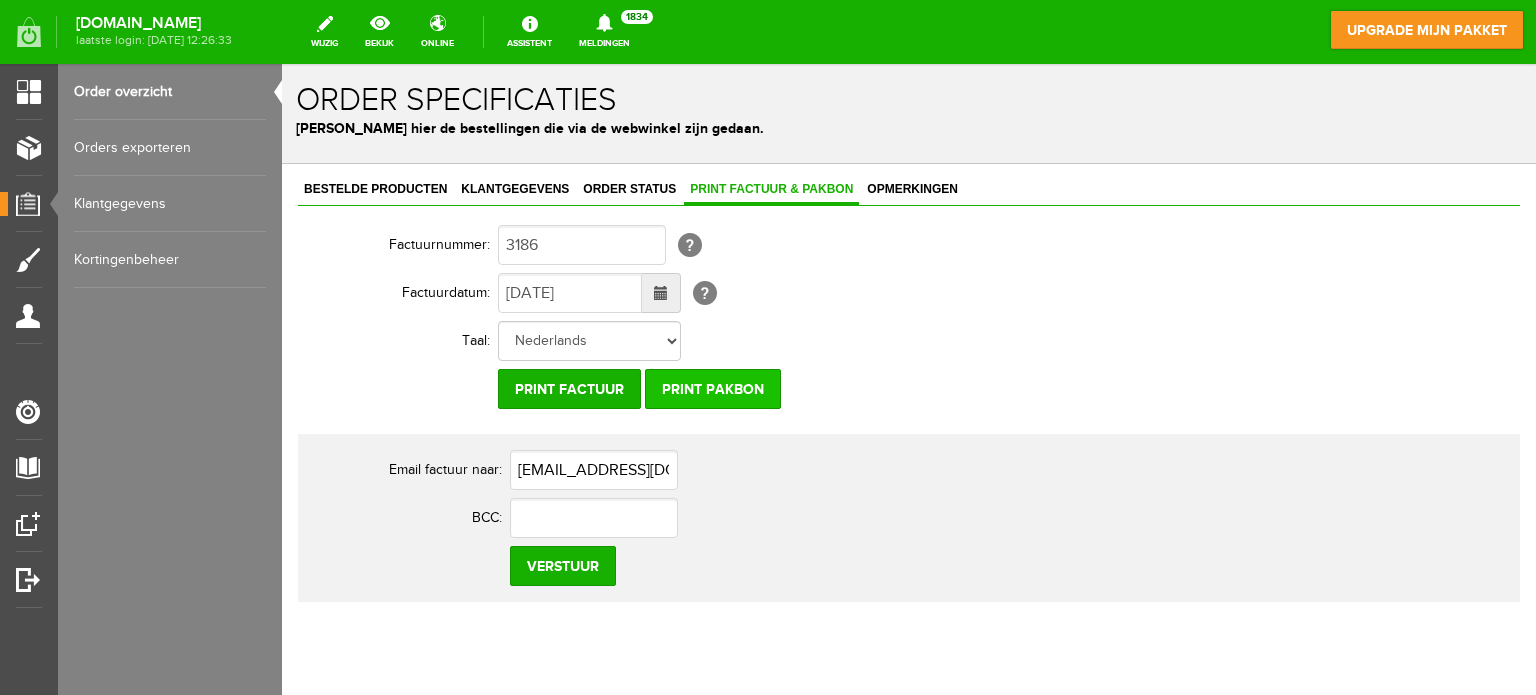 click on "Print pakbon" at bounding box center [713, 389] 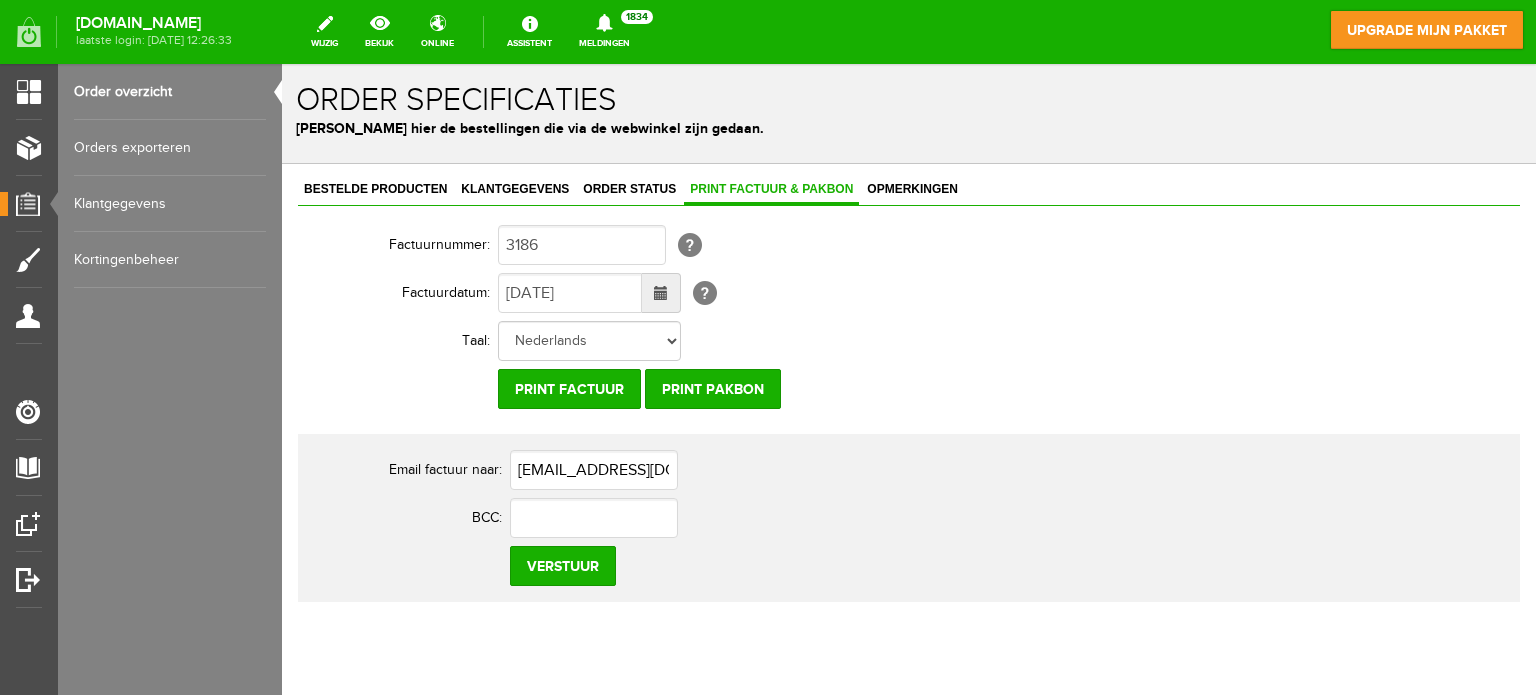click on "Order overzicht" at bounding box center (170, 92) 